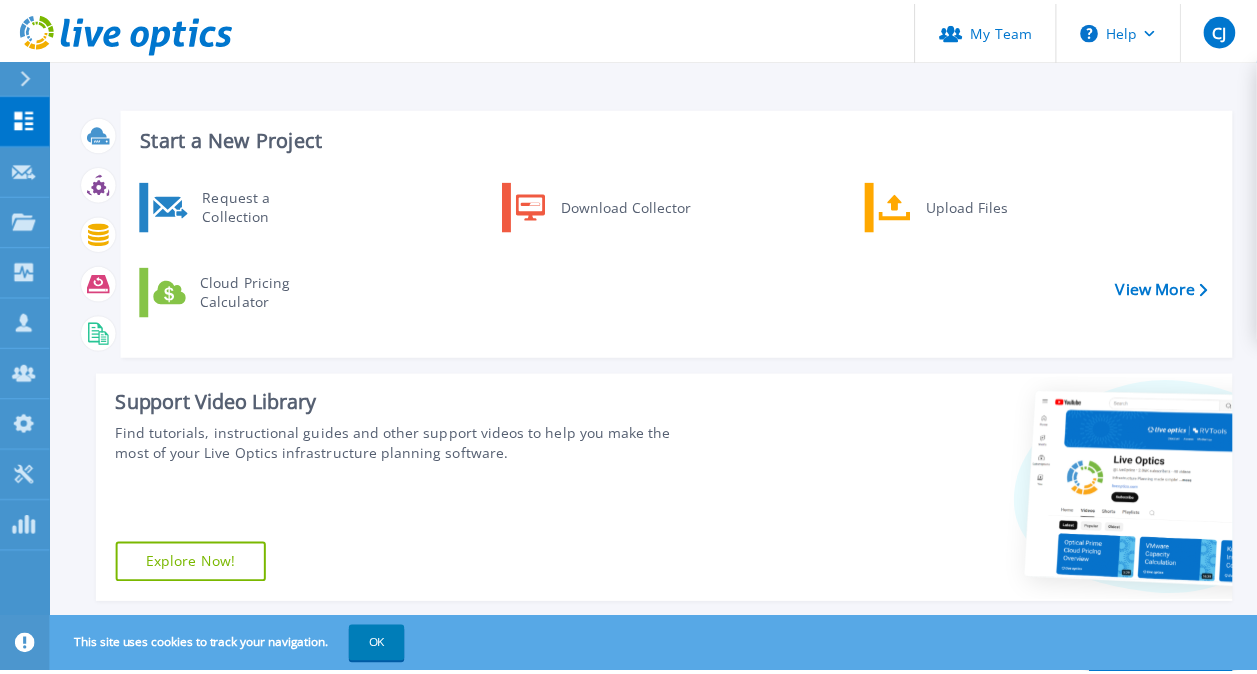 scroll, scrollTop: 0, scrollLeft: 0, axis: both 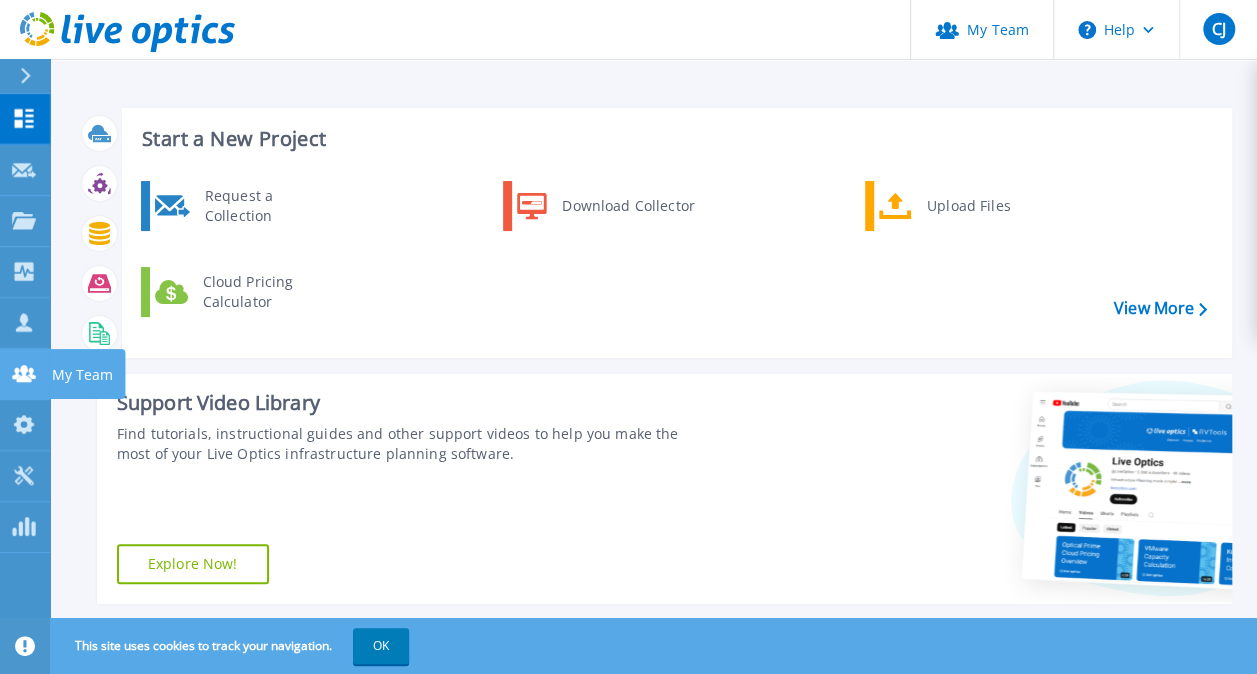 click 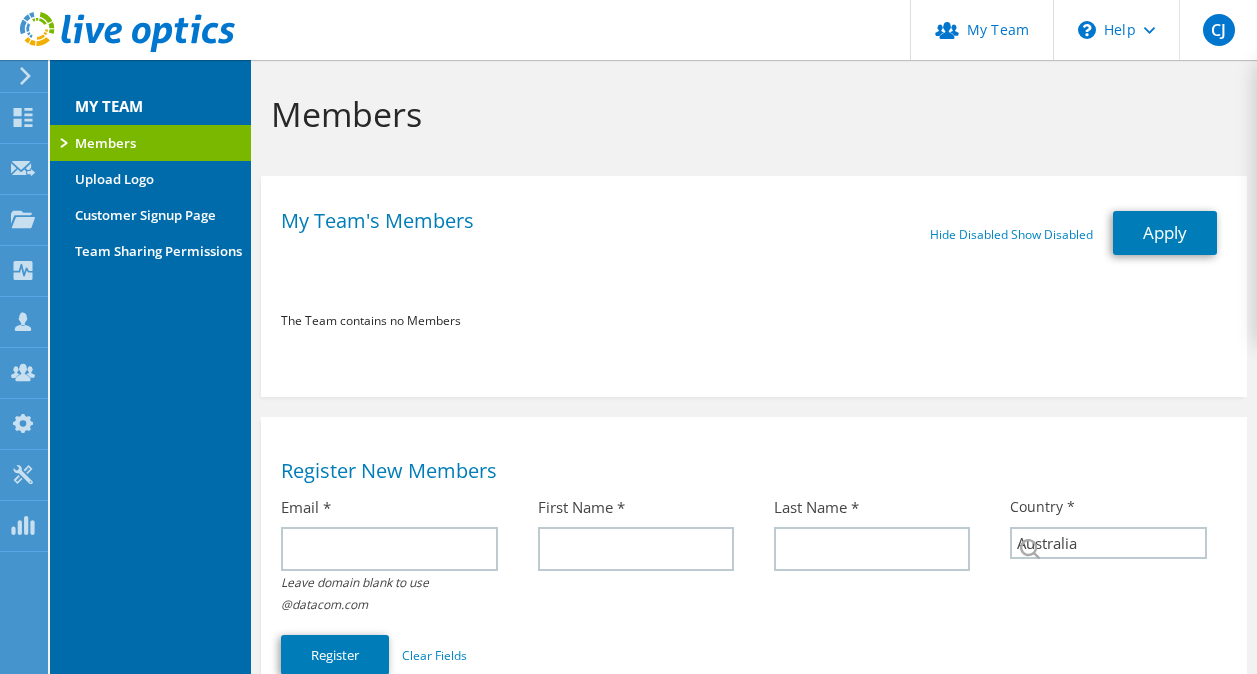 select on "12" 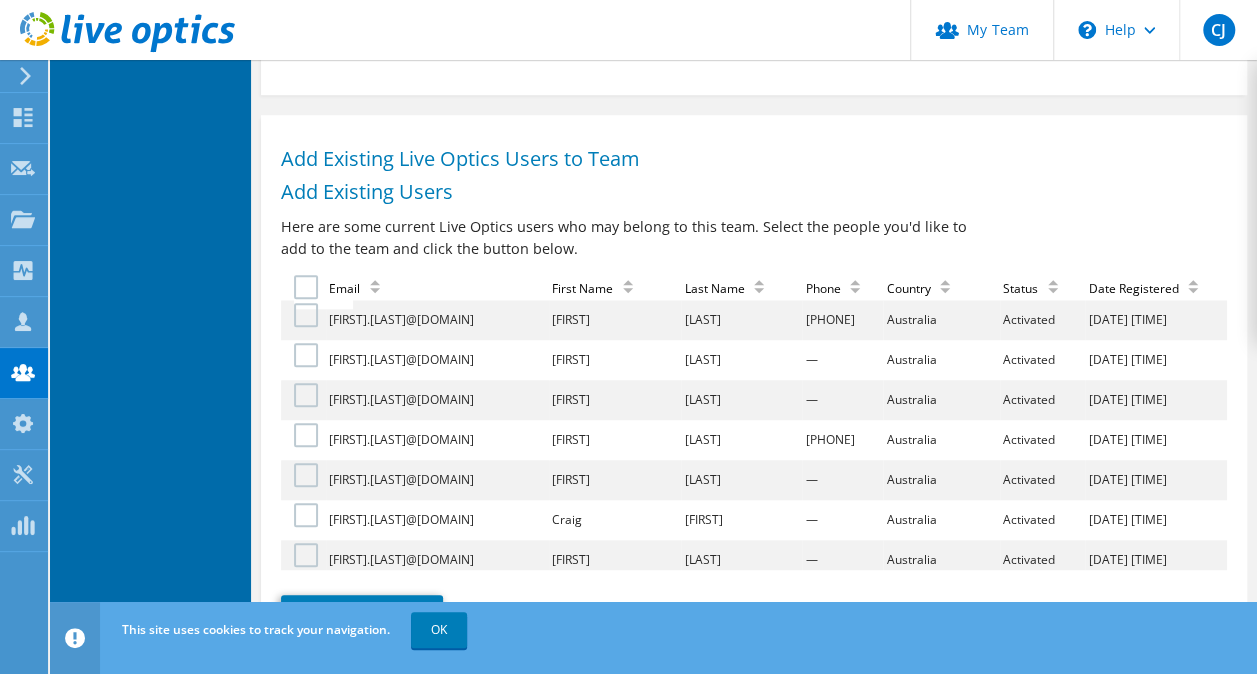 scroll, scrollTop: 640, scrollLeft: 0, axis: vertical 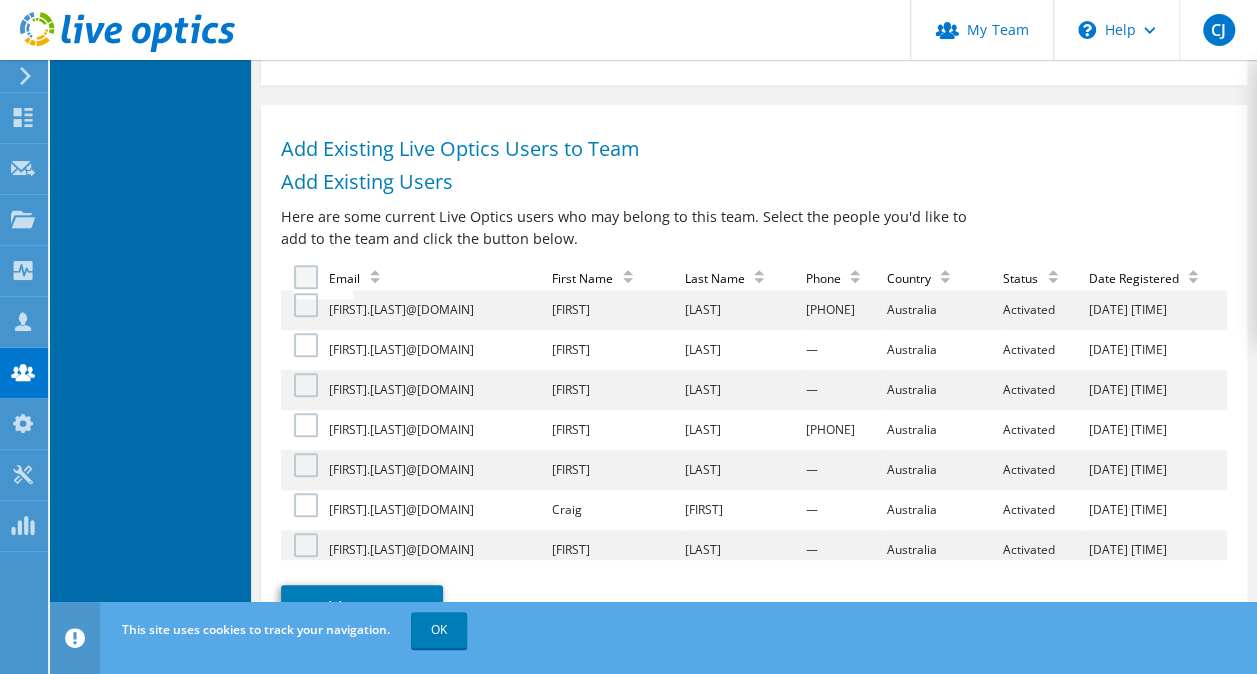 click at bounding box center [308, 277] 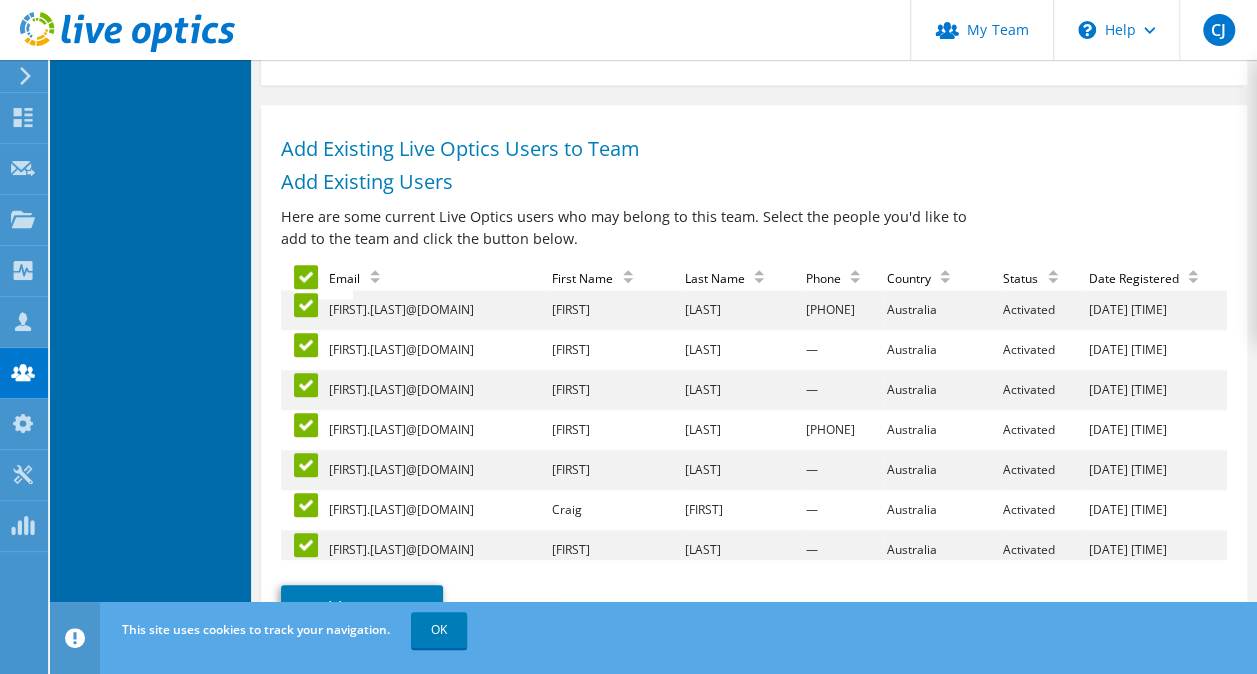 scroll, scrollTop: 769, scrollLeft: 0, axis: vertical 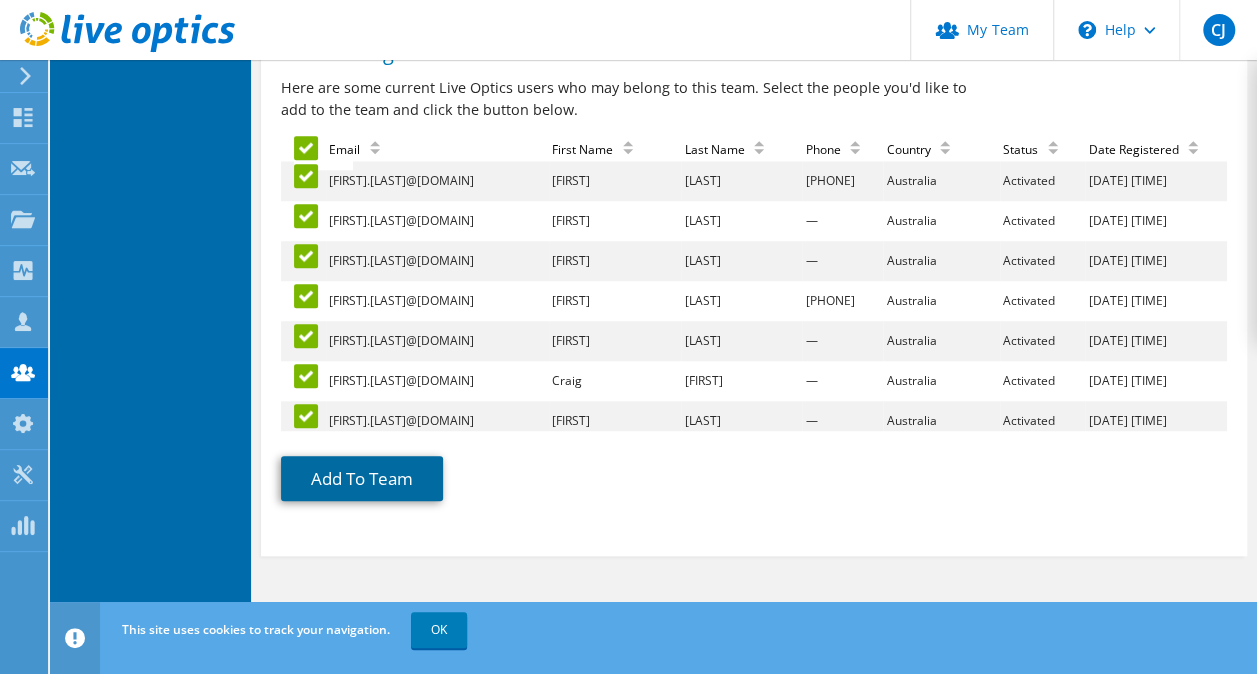 click on "Add To Team" at bounding box center (362, 478) 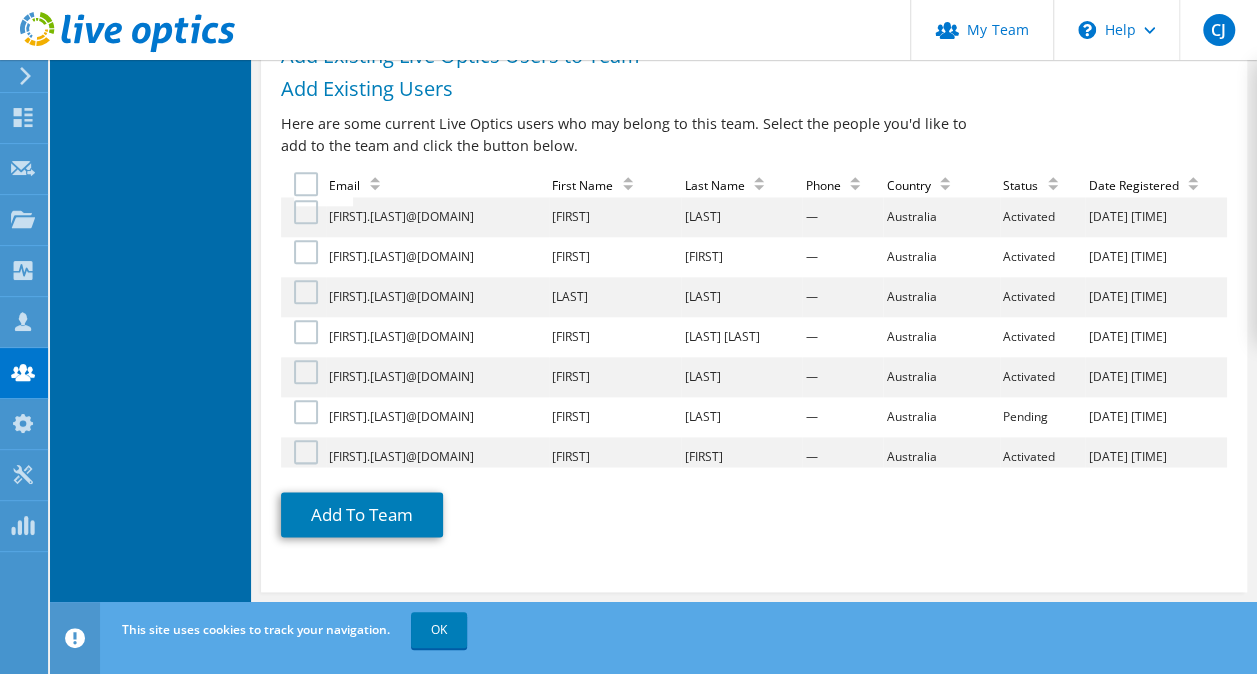 scroll, scrollTop: 954, scrollLeft: 0, axis: vertical 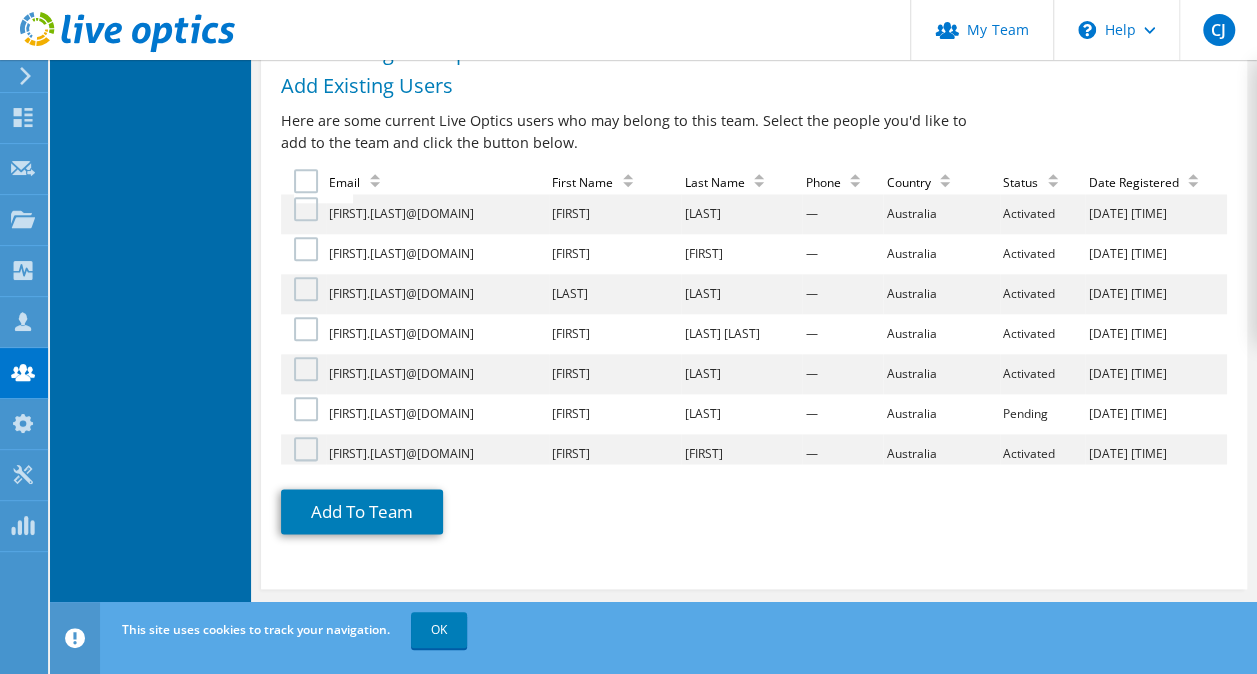 click on "[DATE] [TIME]" at bounding box center [1156, 254] 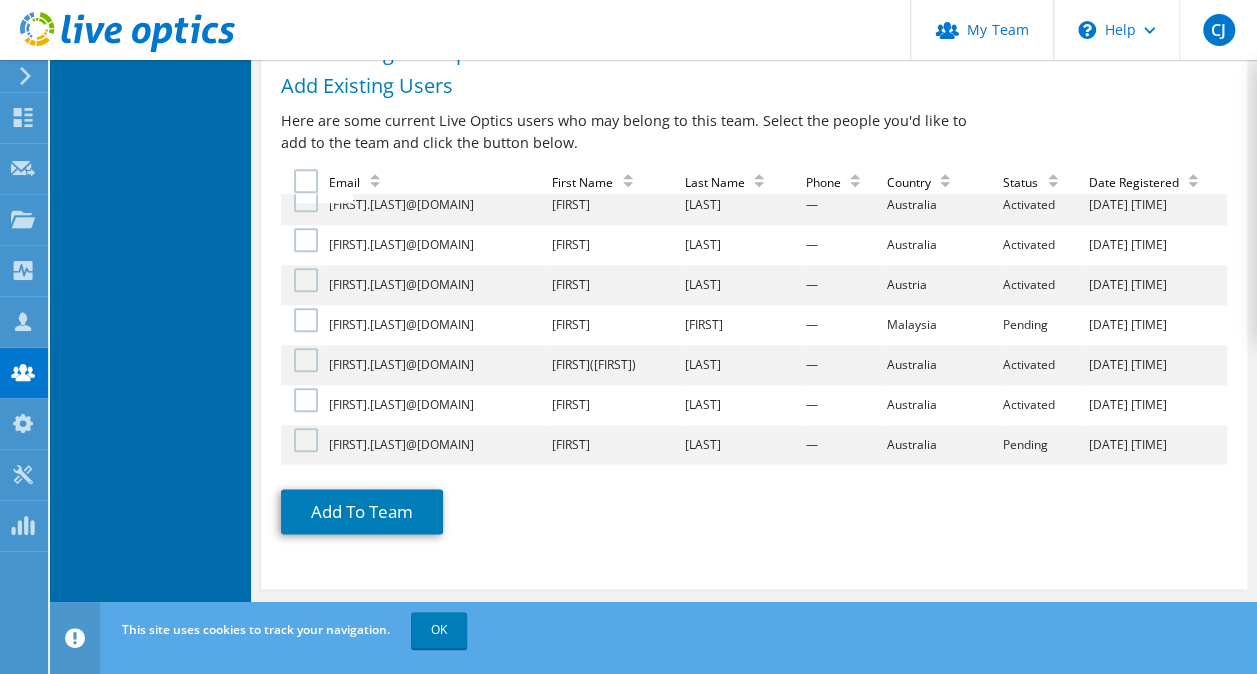 scroll, scrollTop: 2170, scrollLeft: 0, axis: vertical 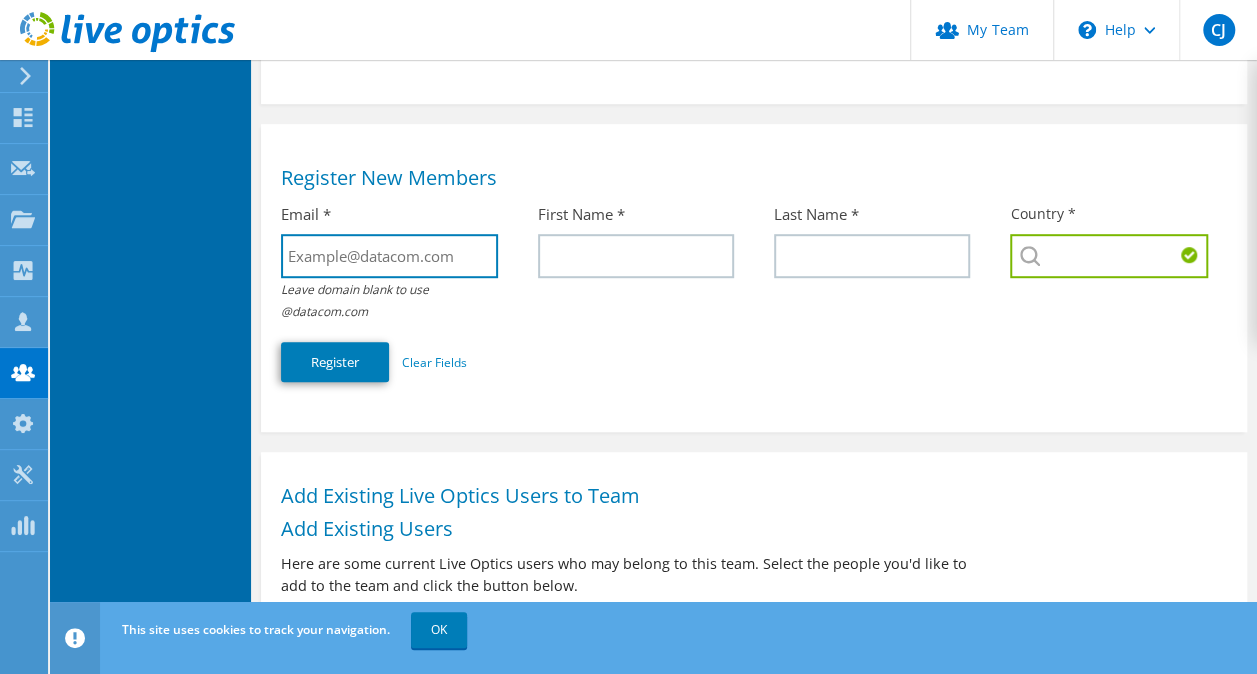 click at bounding box center (389, 256) 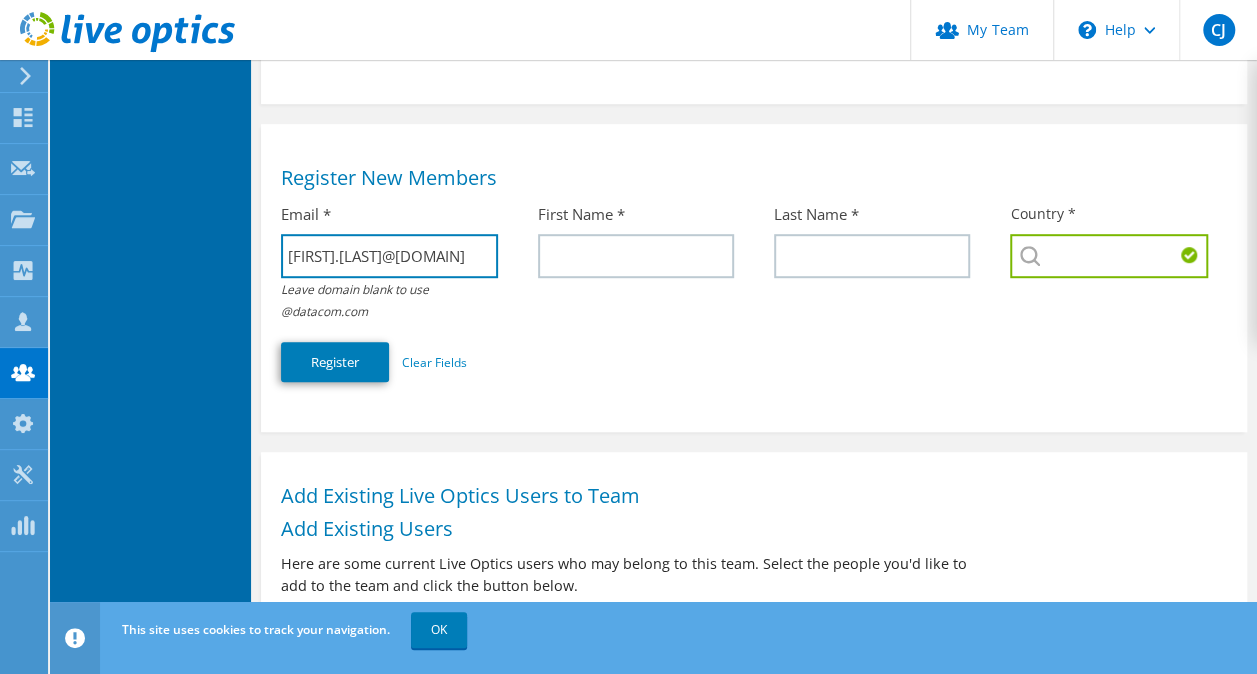 type on "[FIRST].[LAST]@[DOMAIN]" 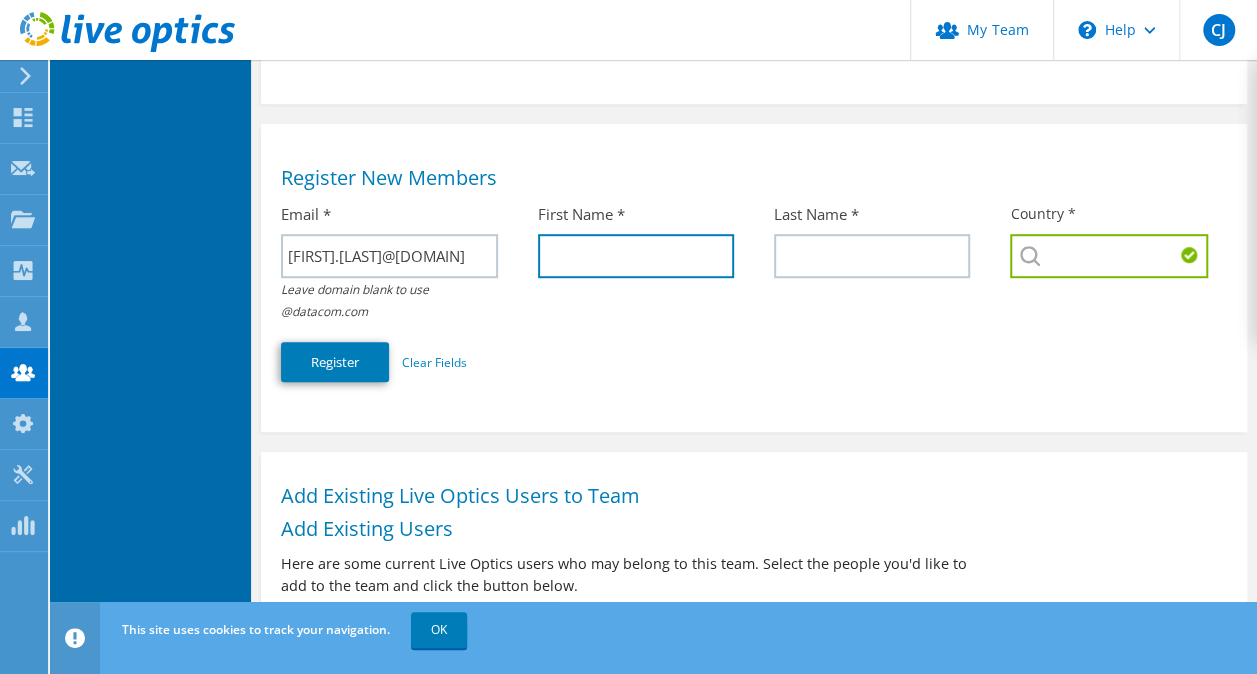click at bounding box center [636, 256] 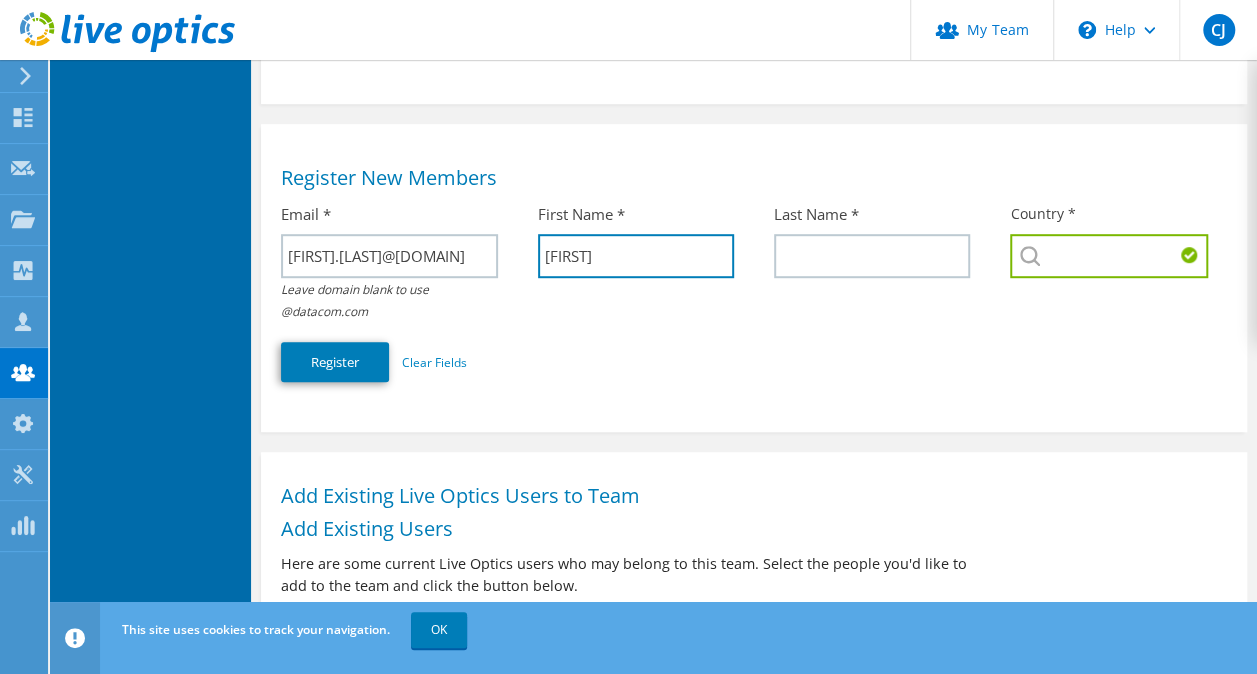 type on "[FIRST]" 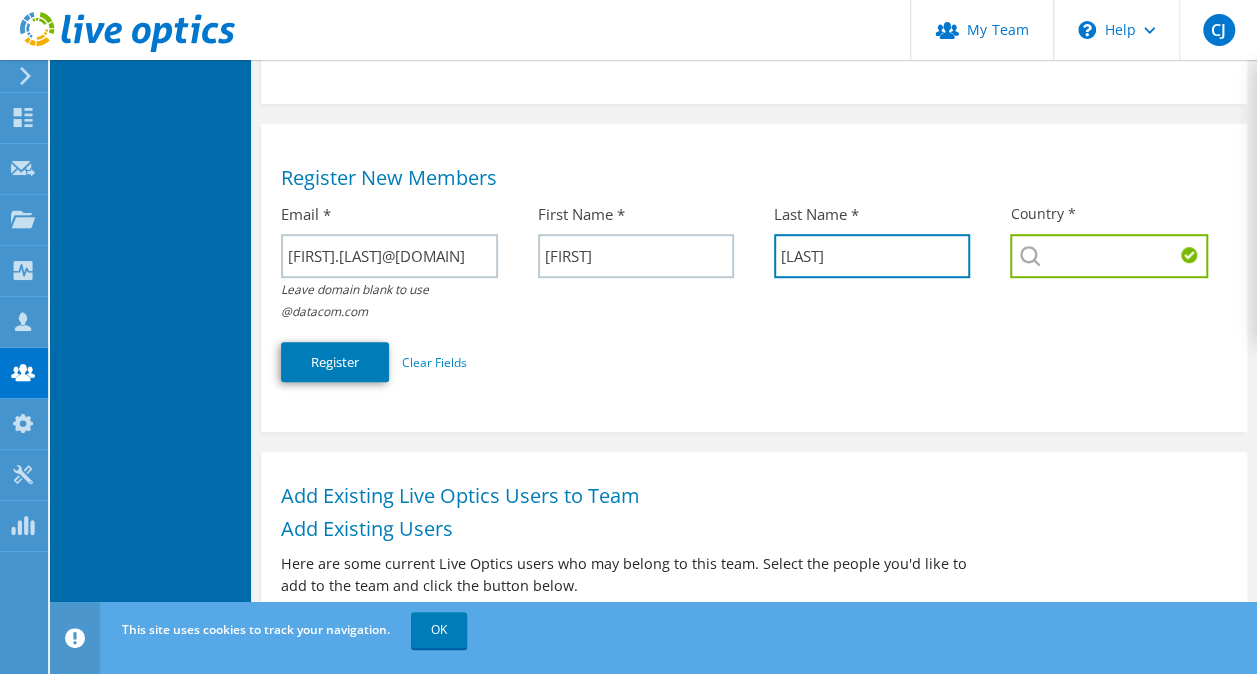 type on "[LAST]" 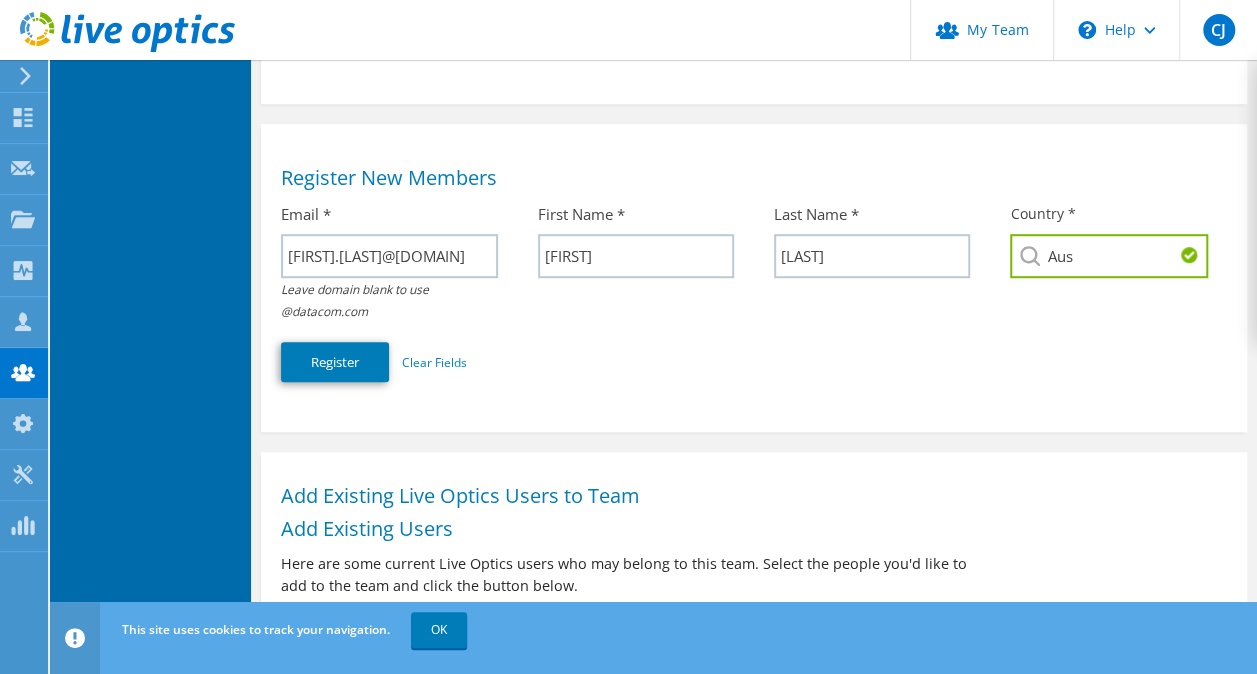 type on "Australia" 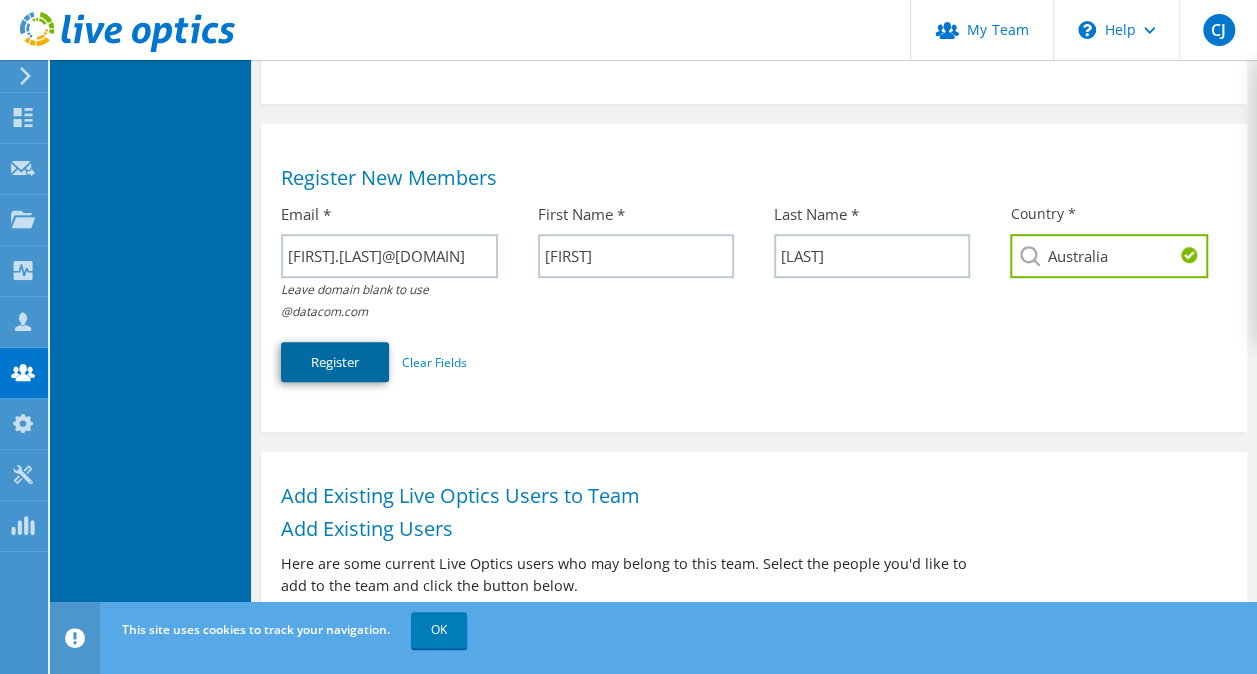 type 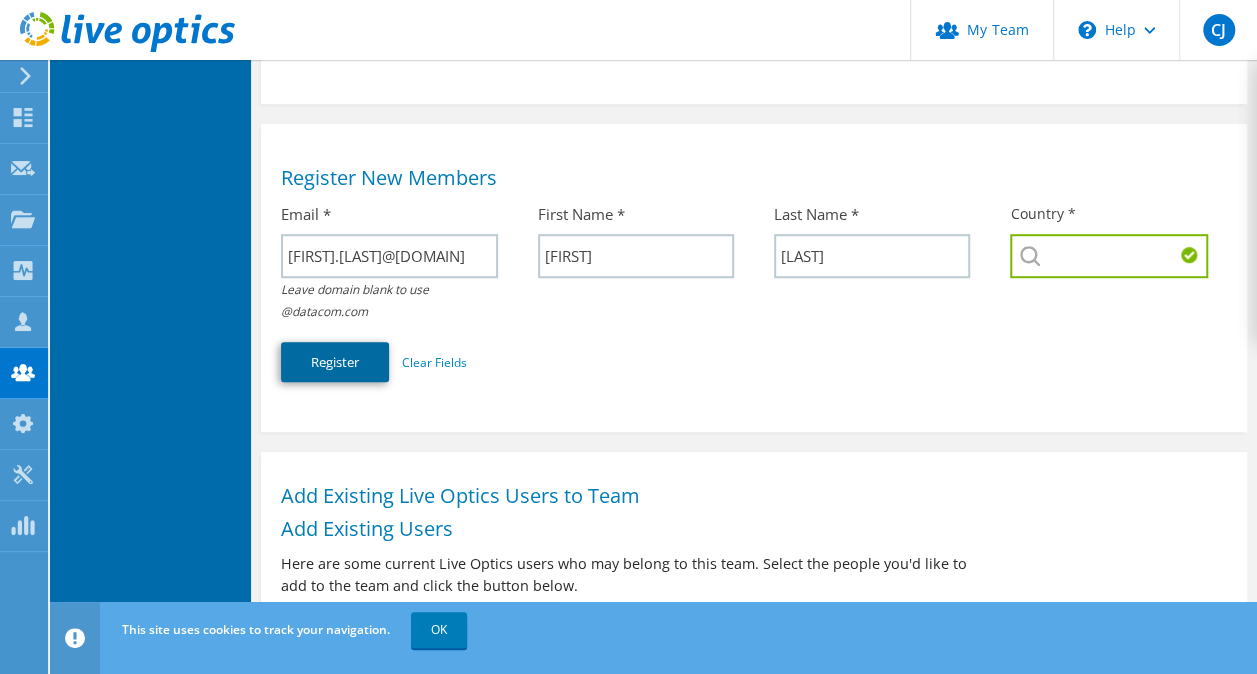 type 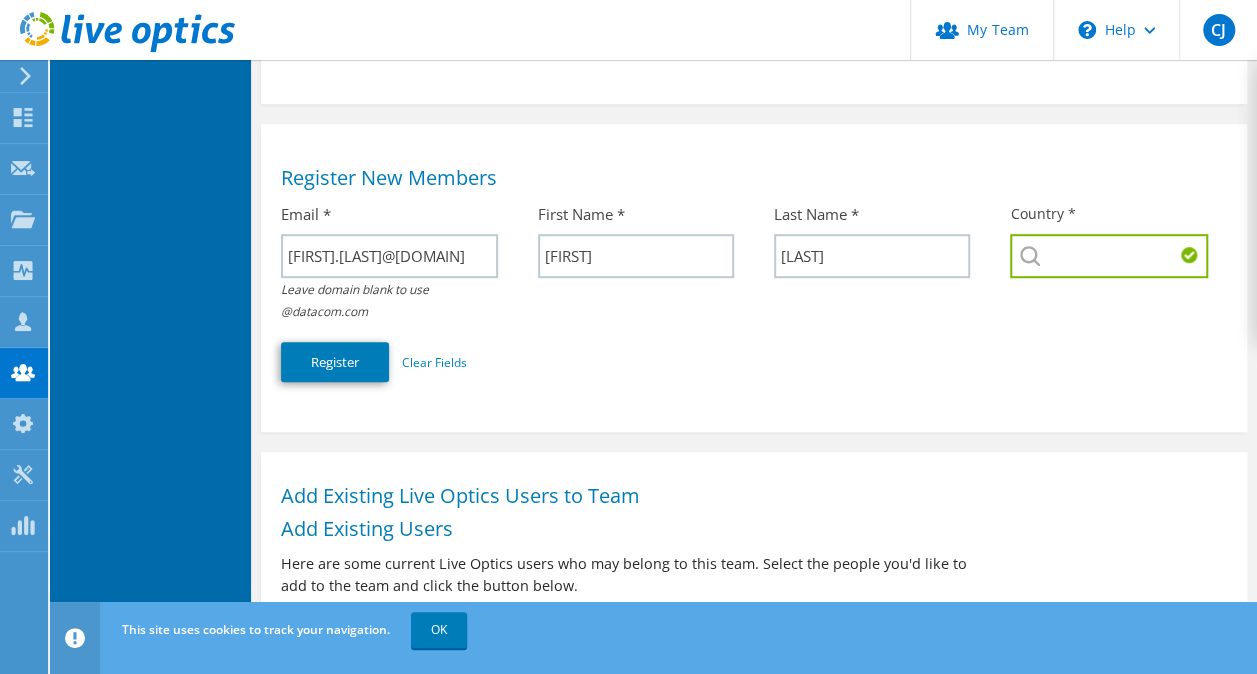 click at bounding box center [1108, 256] 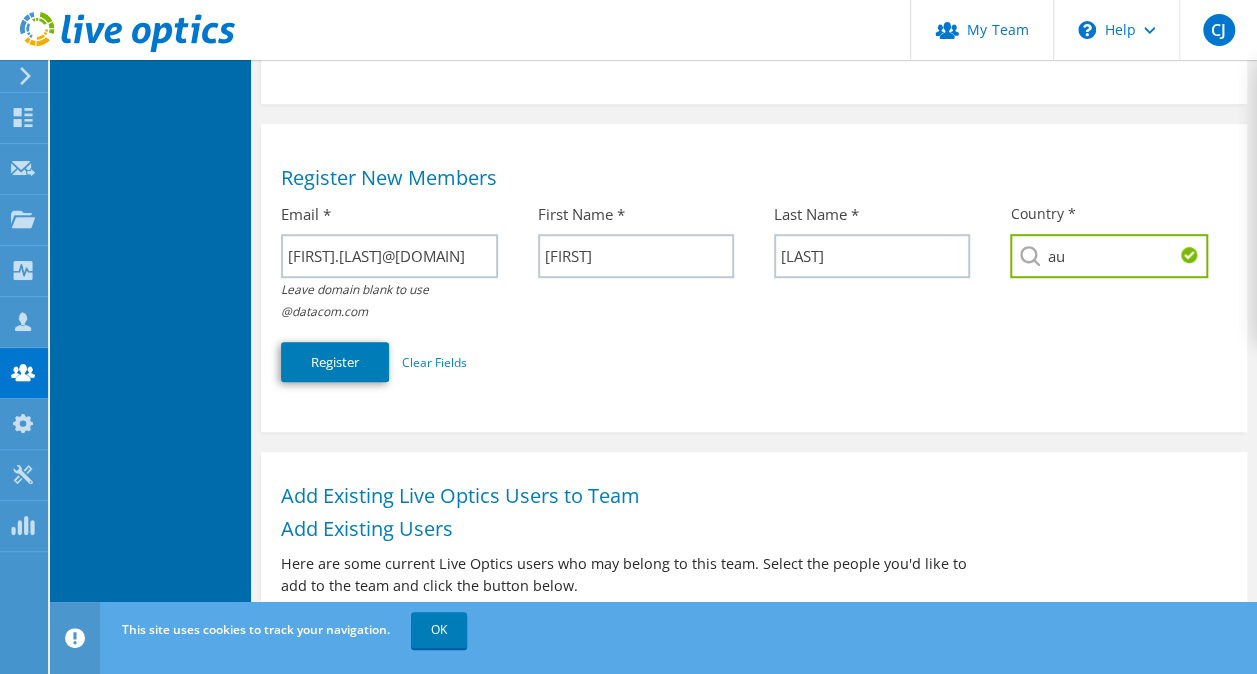 type on "a" 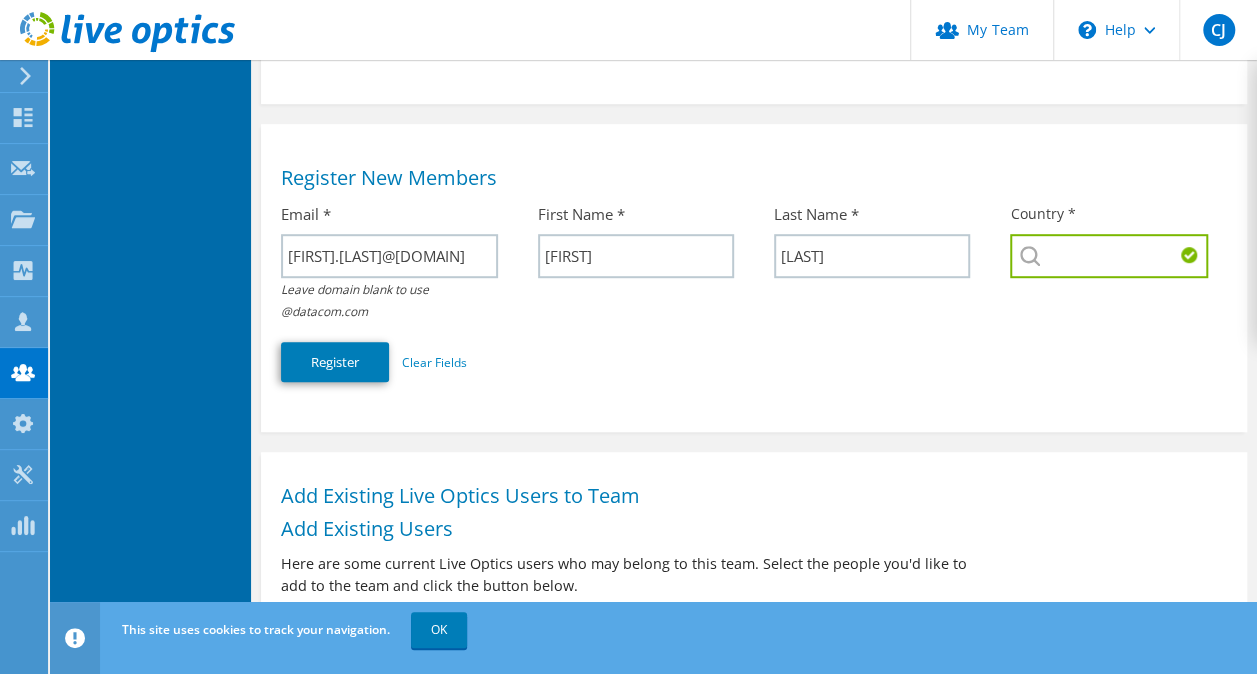 click on "Select
Andorra
United Arab Emirates
Afghanistan
Antigua and Barbuda
Anguilla
Albania
Armenia
Angola
Antarctica
Argentina
Austria
Australia
Aruba
Aland Islands
Azerbaijan
Bosnia and Herzegovina
Barbados
Bangladesh
Belgium Burkina Faso Bulgaria" at bounding box center [1108, 256] 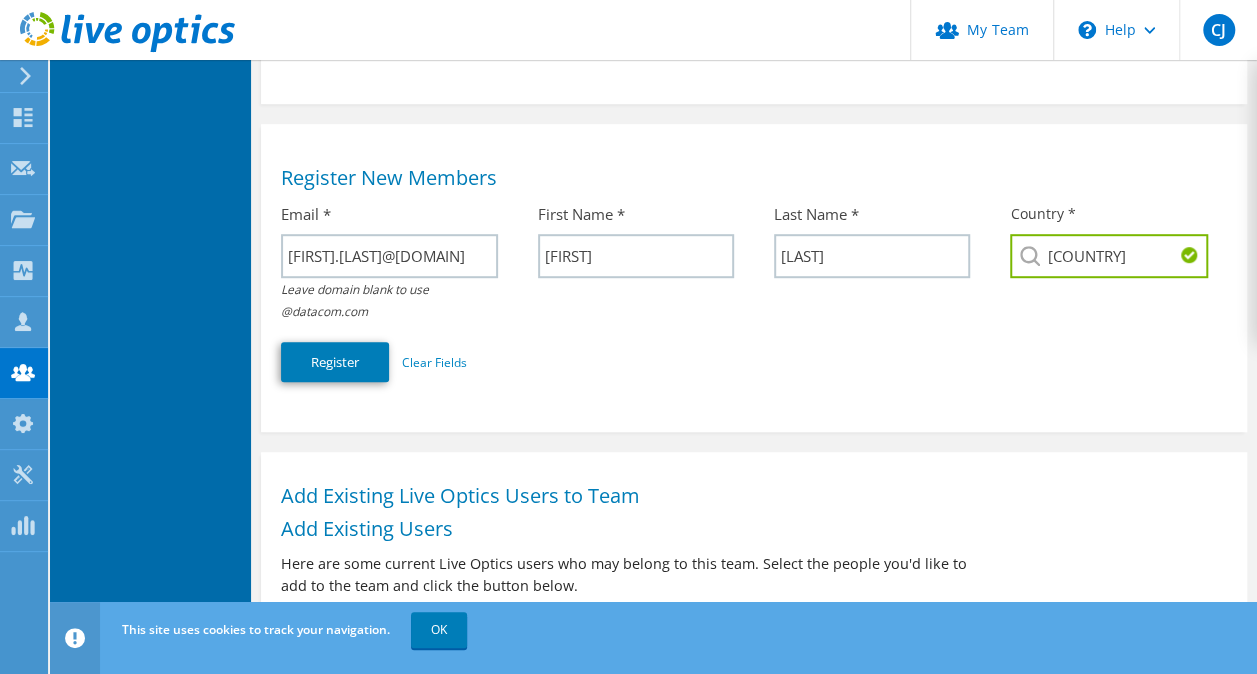 click on "Aust" at bounding box center [1108, 256] 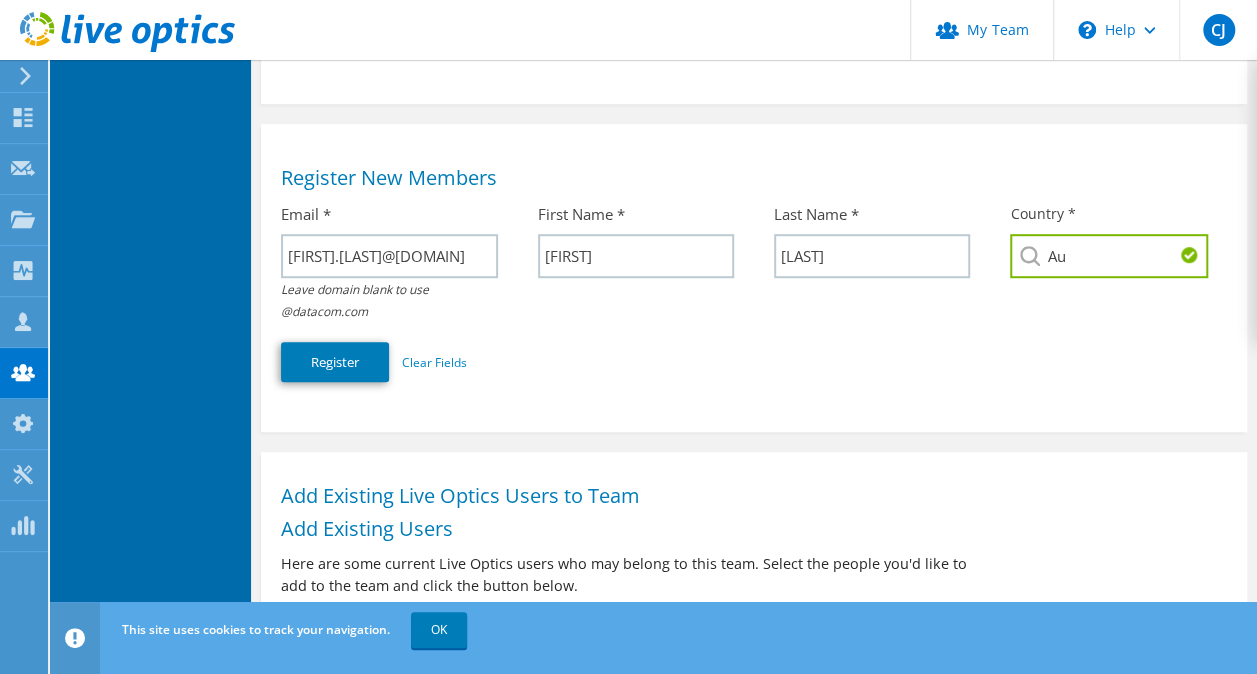 type on "A" 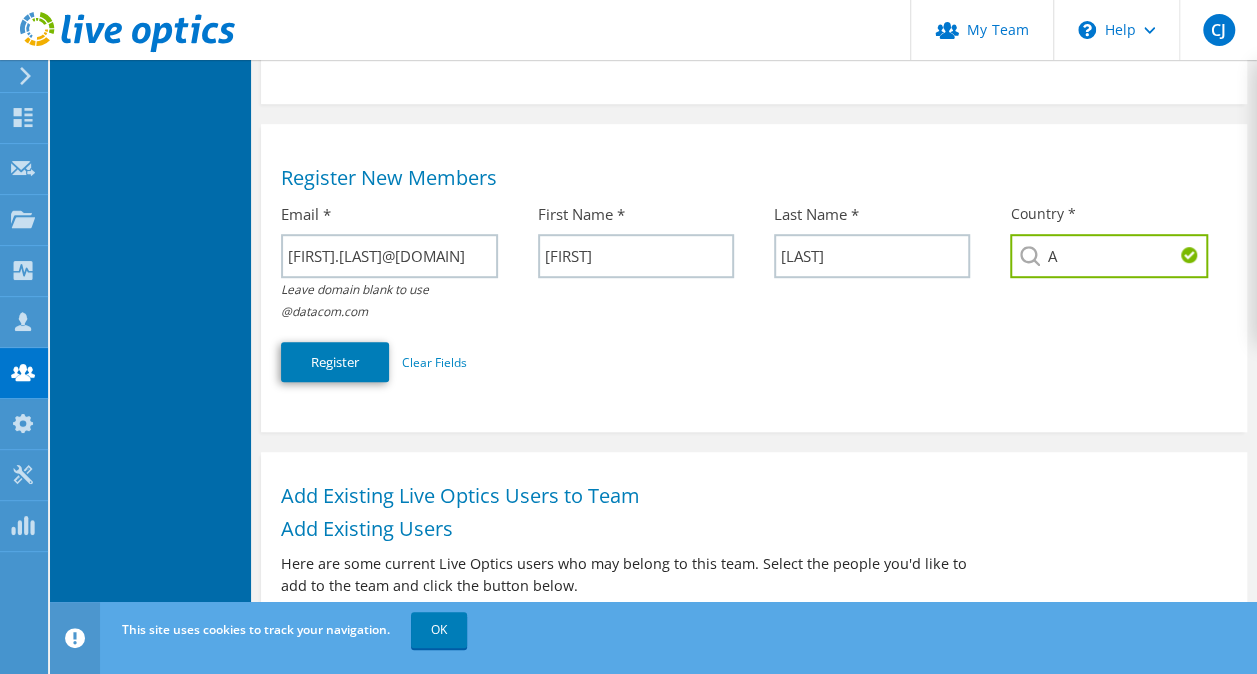 type on "Australia" 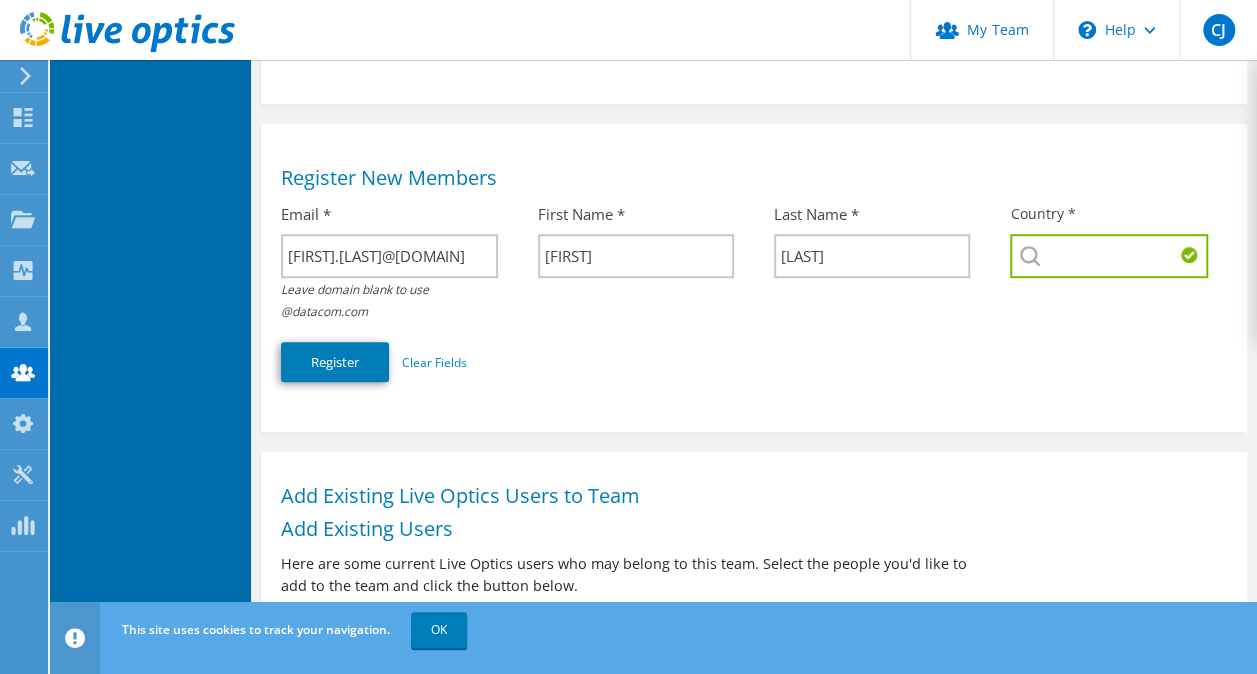 click at bounding box center [1108, 256] 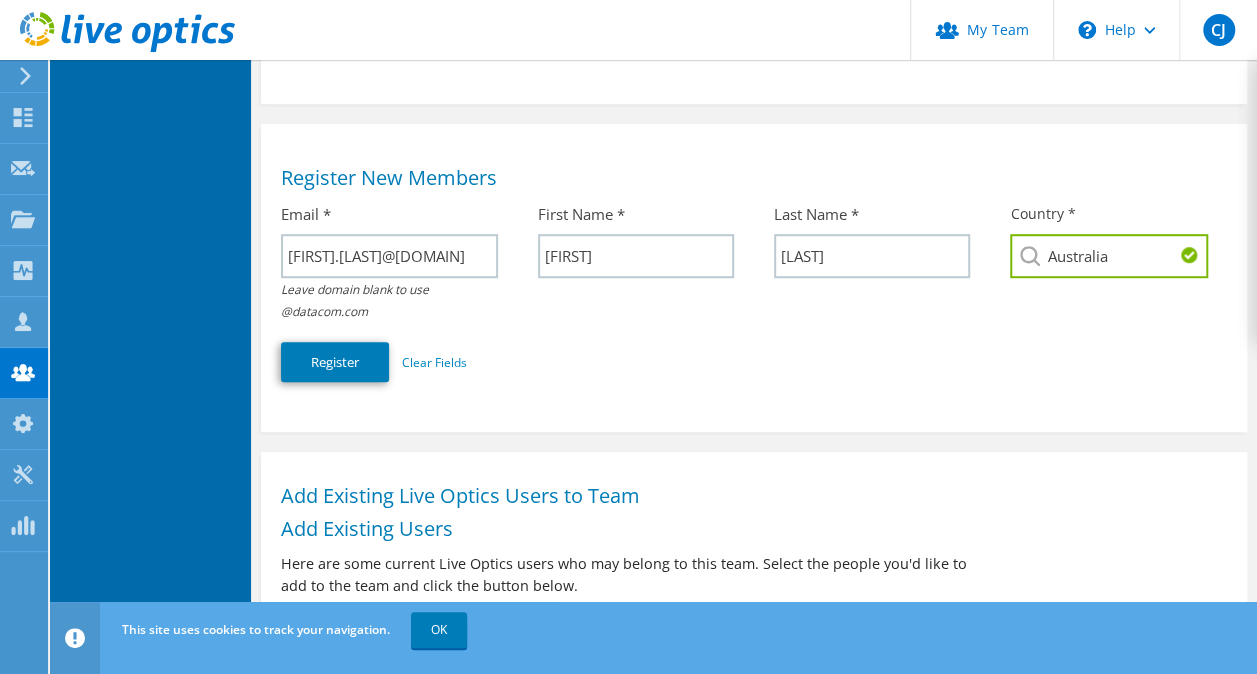 type on "Australia" 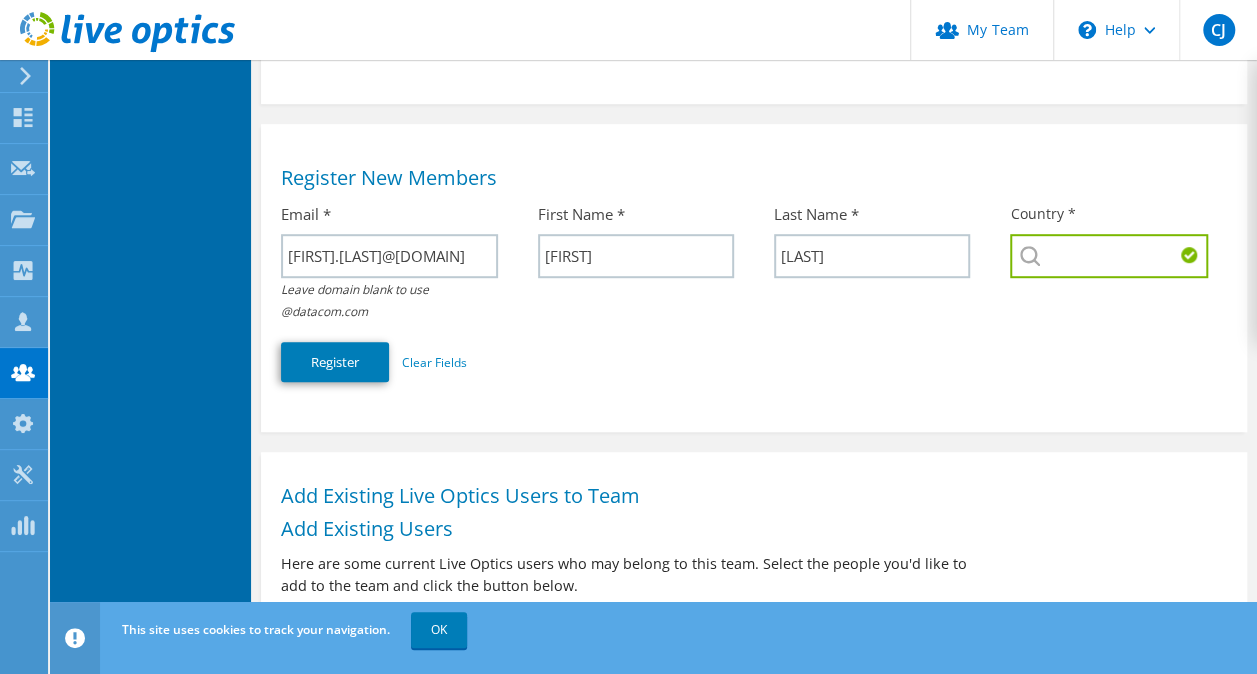 click on "Email *
michael.bach@datacom.com
Leave domain blank to use @datacom.com
First Name *
Michael
Last Name *
Bach
Country *
Select
Andorra
United Arab Emirates
Afghanistan
Antigua and Barbuda
Anguilla
Albania Armenia Angola Antarctica Aruba" at bounding box center (754, 293) 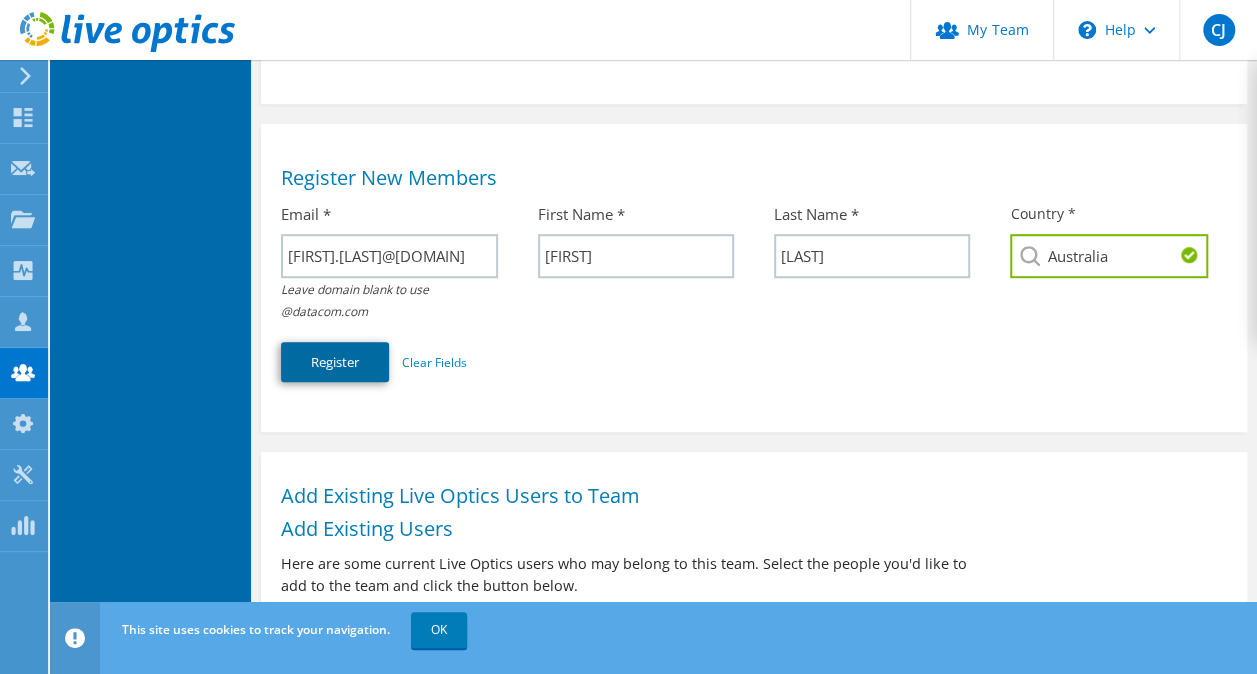 type 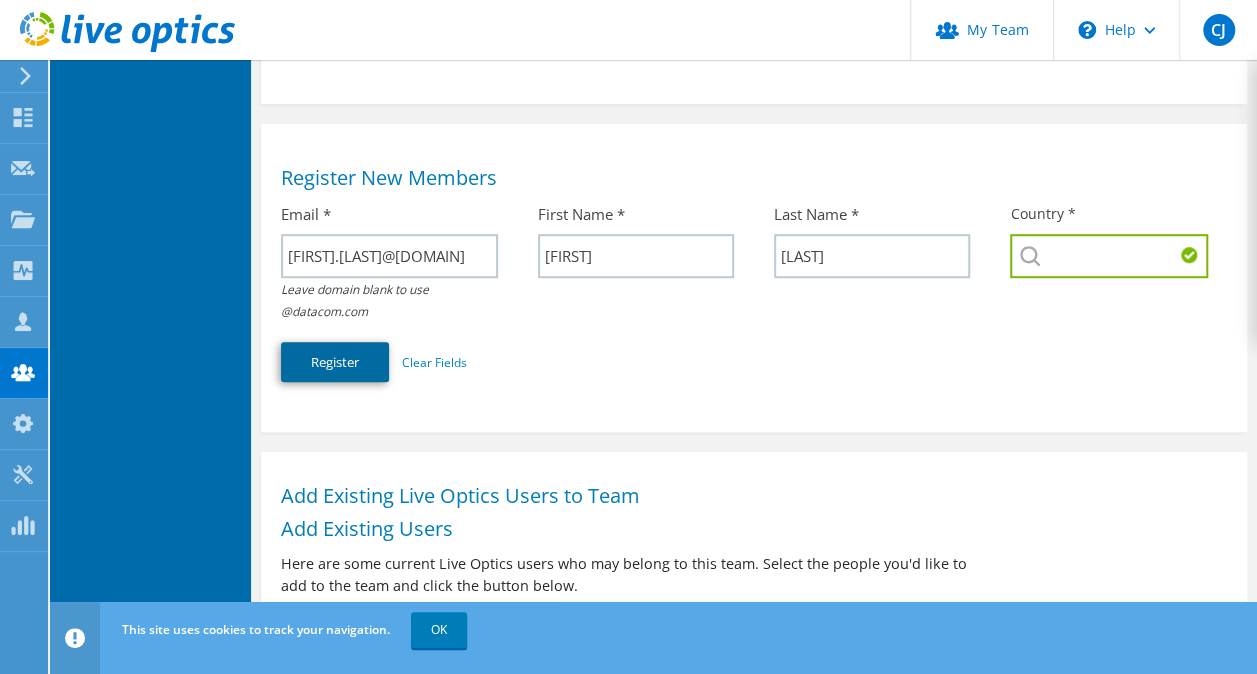 click on "Register" at bounding box center [335, 362] 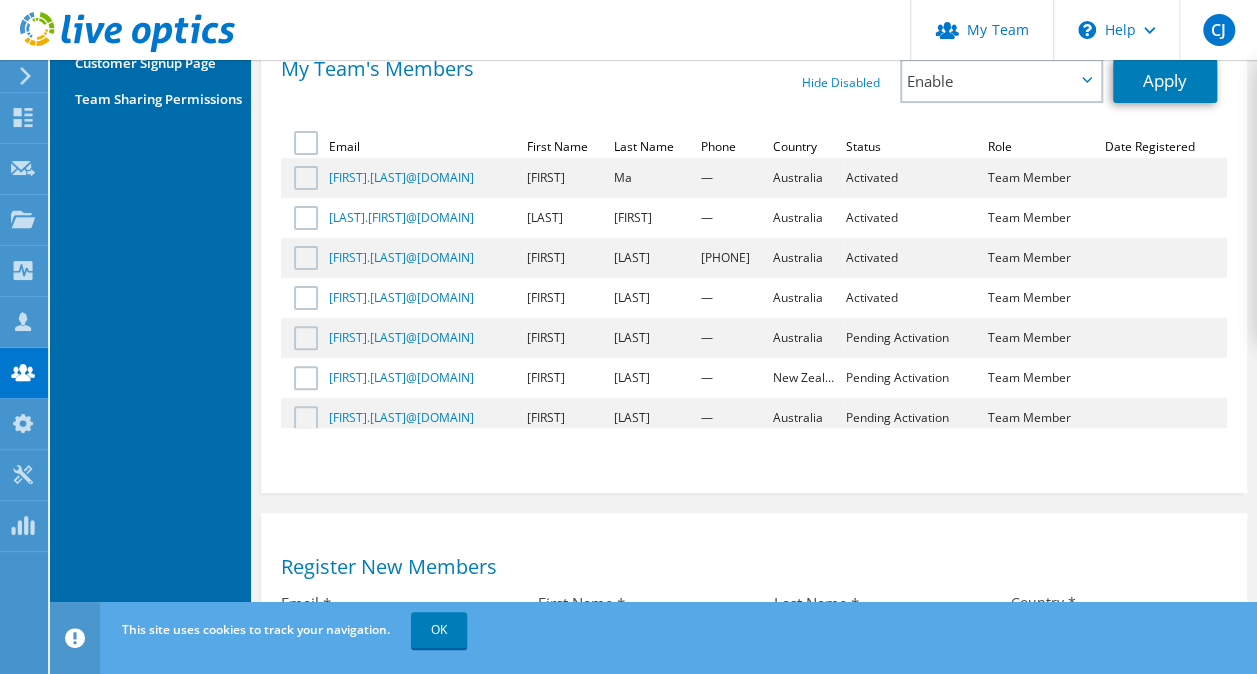 scroll, scrollTop: 142, scrollLeft: 0, axis: vertical 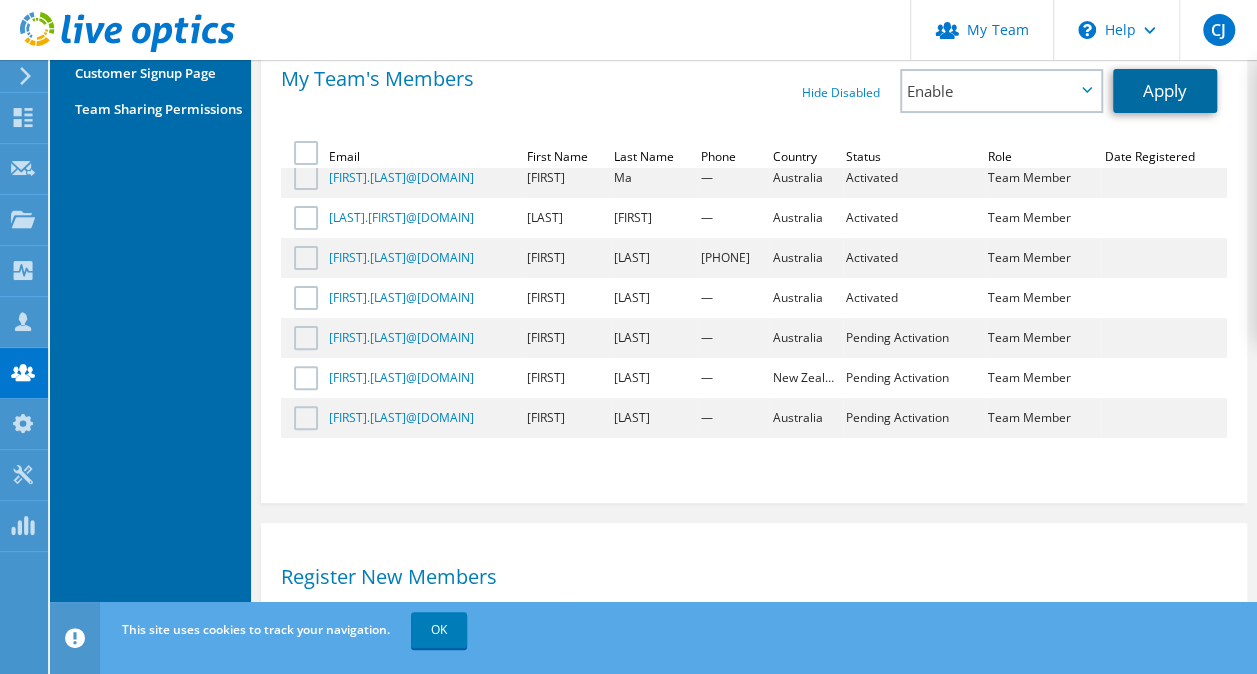 click on "Apply" at bounding box center (1165, 91) 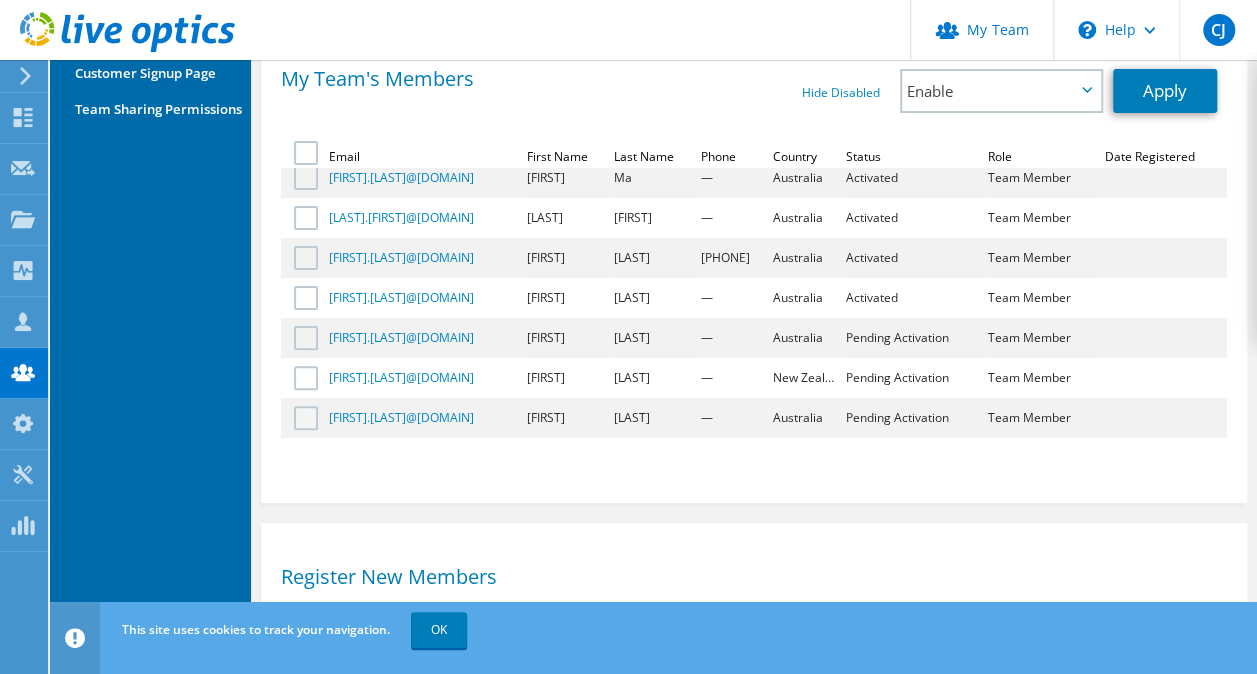 click at bounding box center (308, 418) 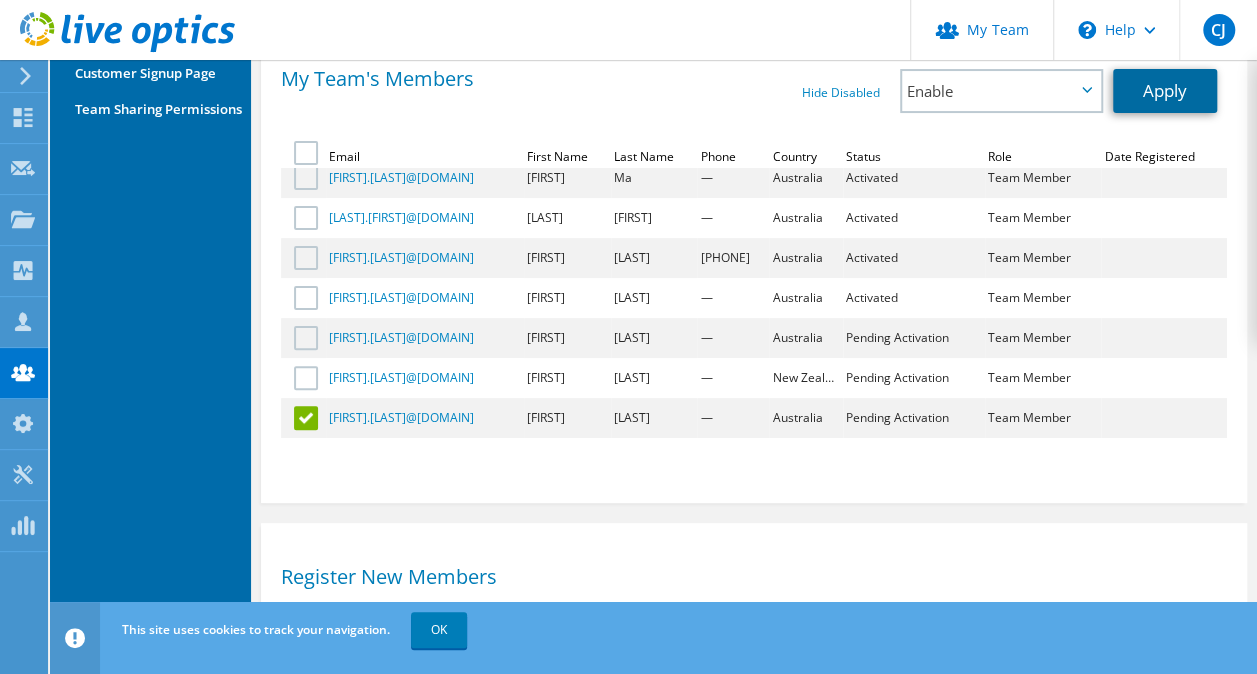 click on "Apply" at bounding box center (1165, 91) 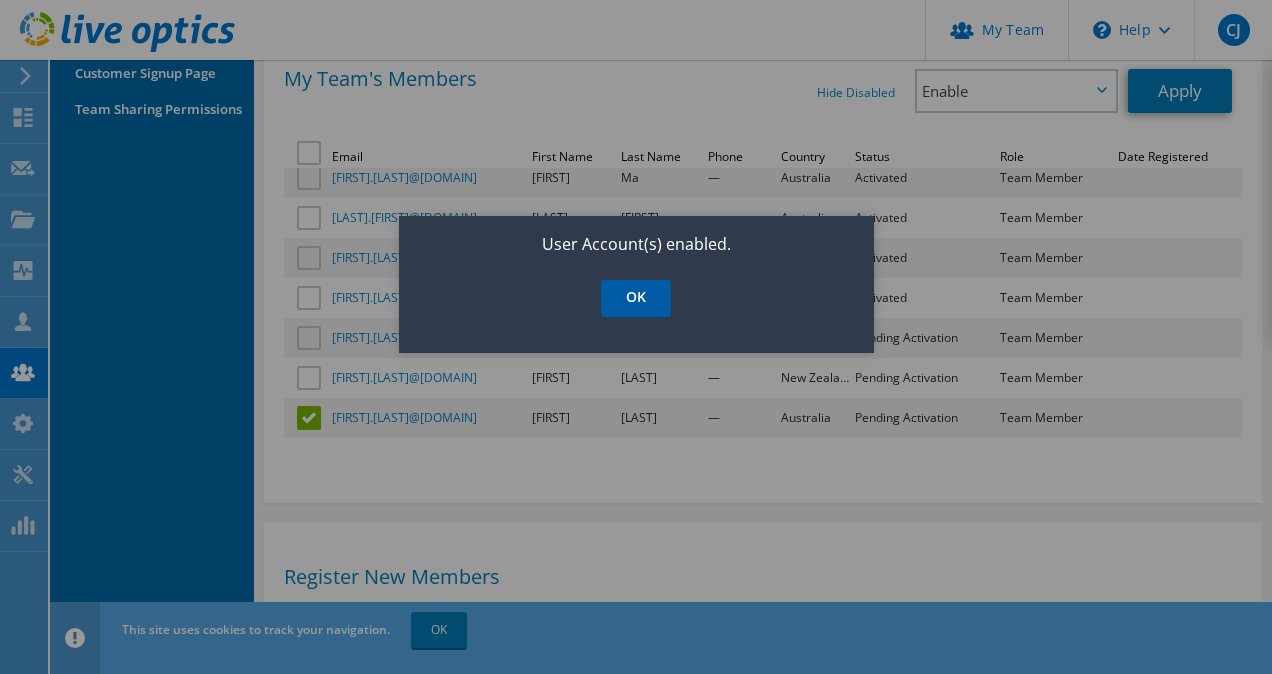 click on "OK" at bounding box center [636, 298] 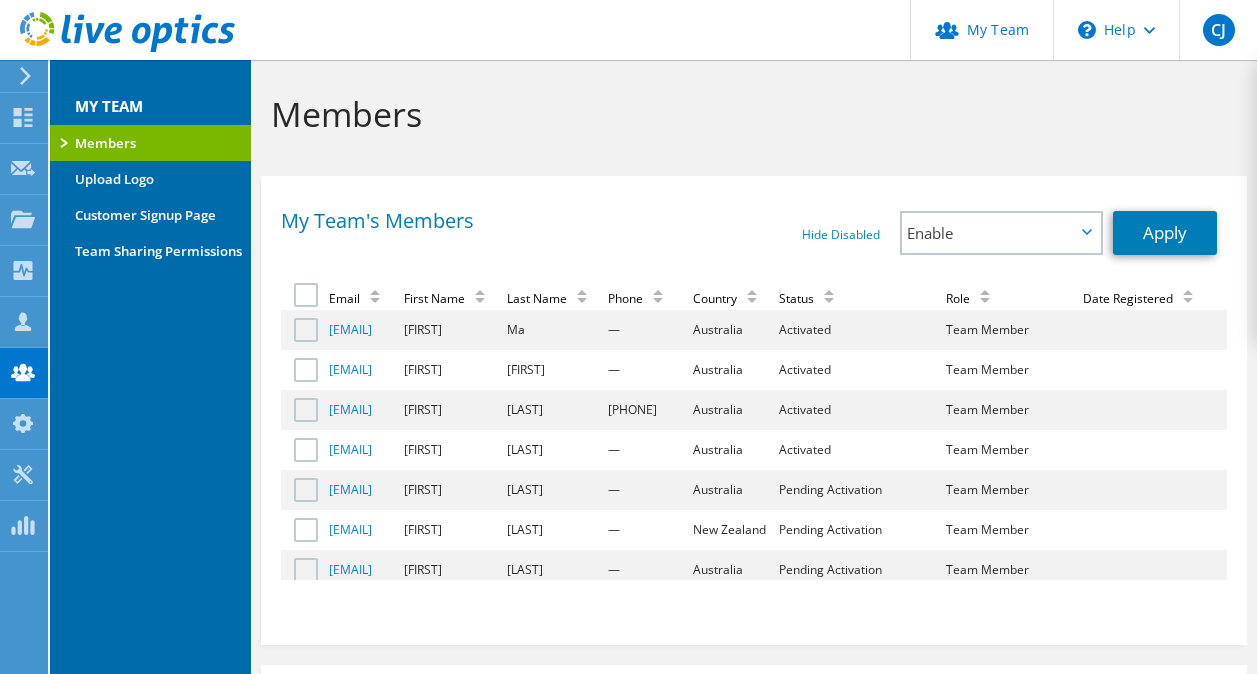 scroll, scrollTop: 142, scrollLeft: 0, axis: vertical 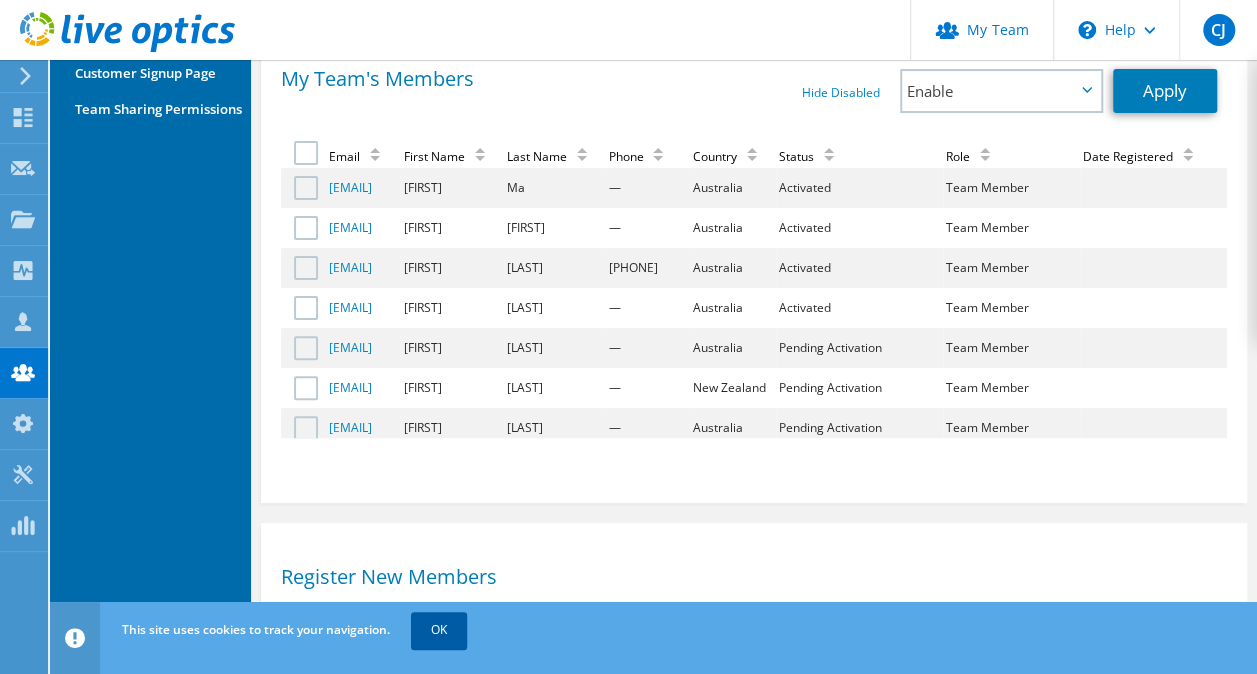 click on "OK" at bounding box center [439, 630] 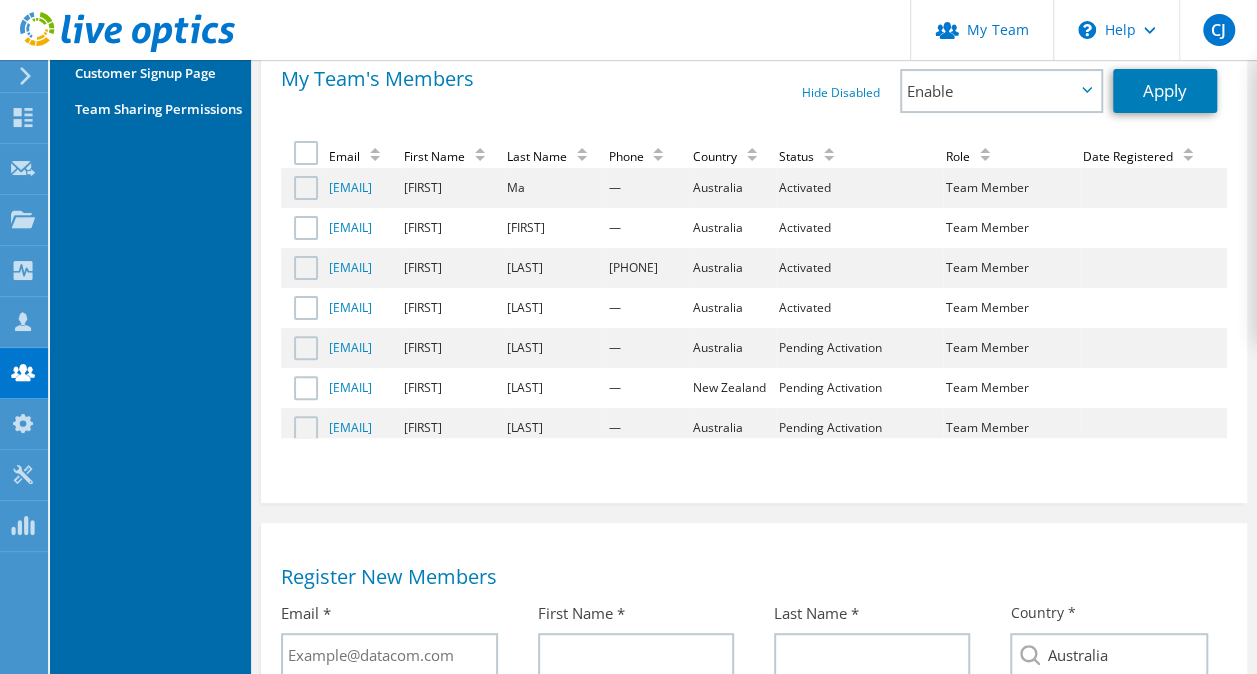 scroll, scrollTop: 10, scrollLeft: 0, axis: vertical 